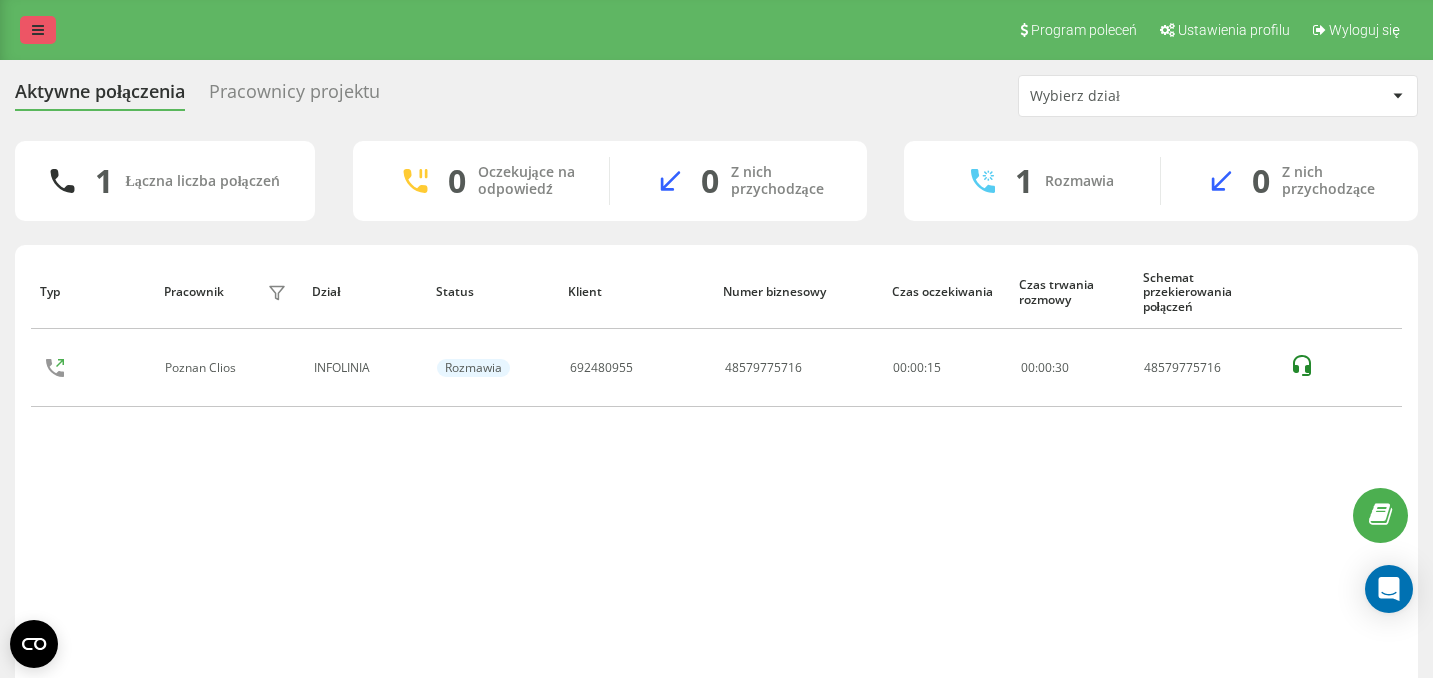 scroll, scrollTop: 0, scrollLeft: 0, axis: both 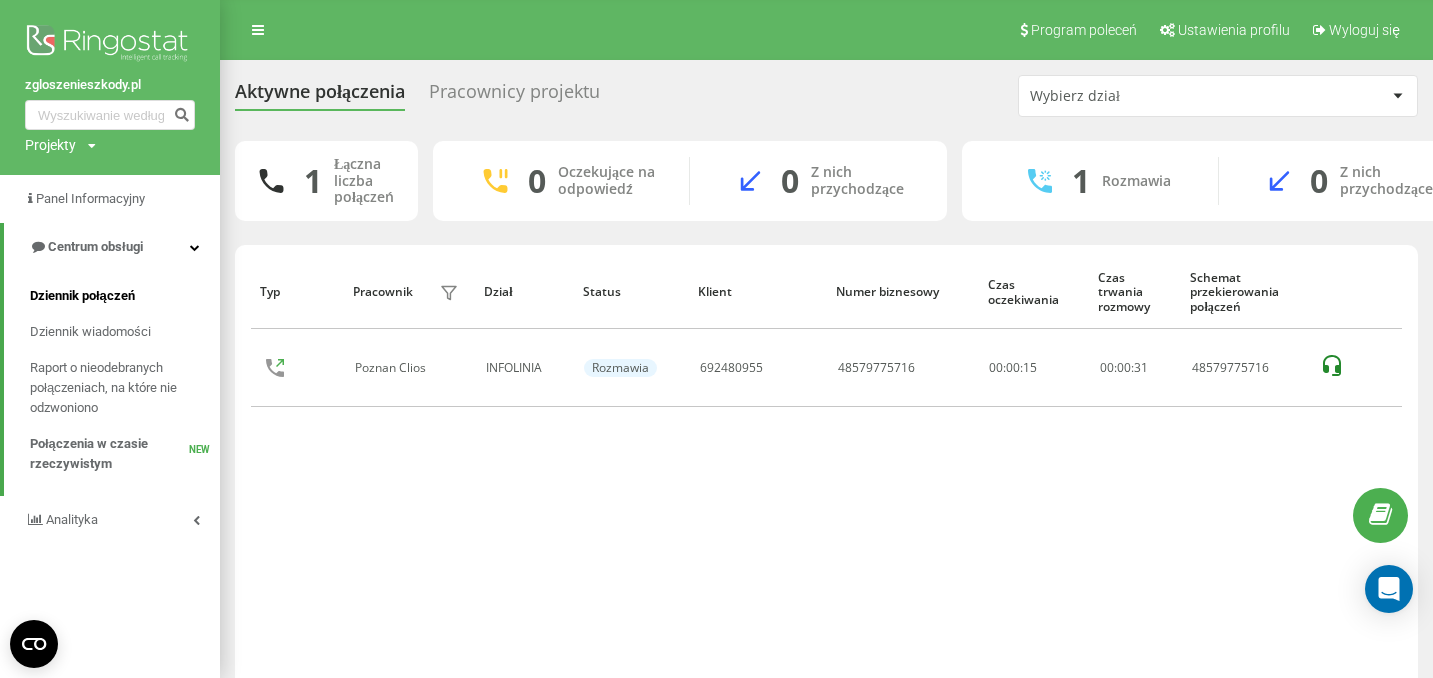click on "Dziennik połączeń" at bounding box center (82, 296) 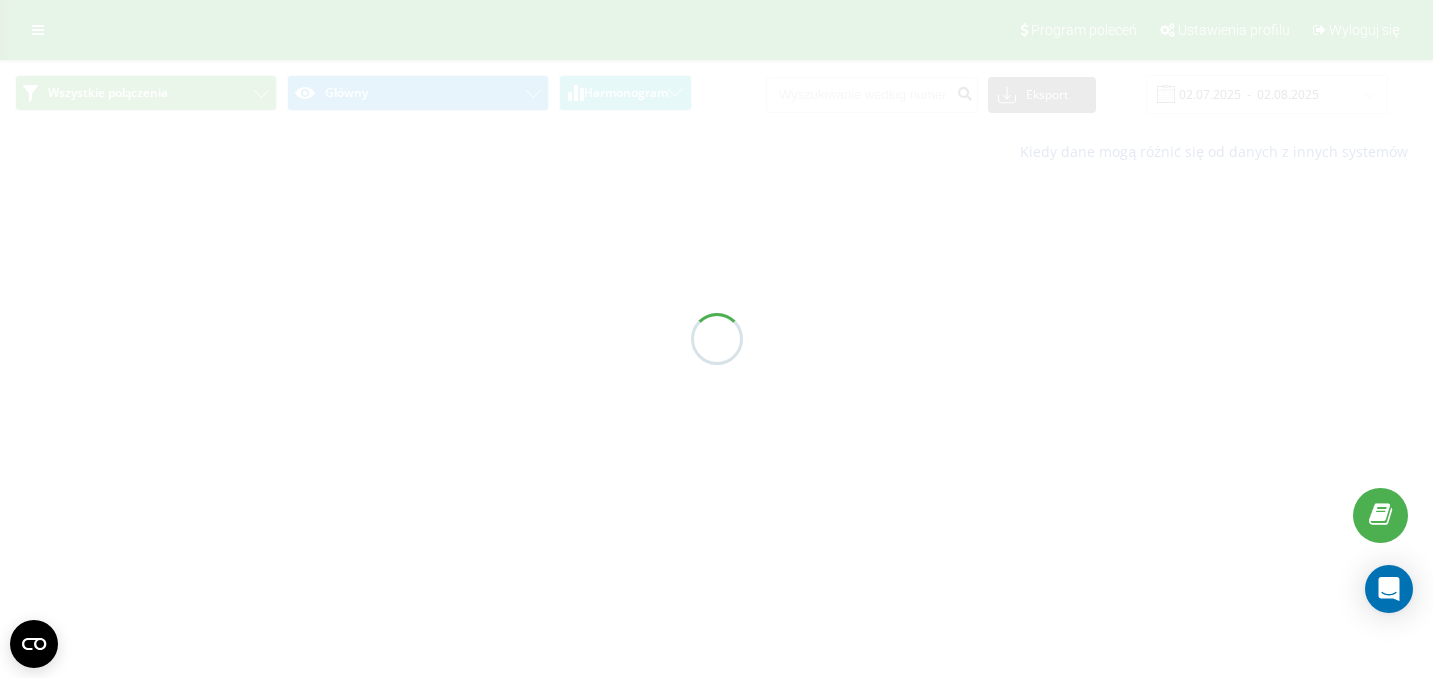 scroll, scrollTop: 0, scrollLeft: 0, axis: both 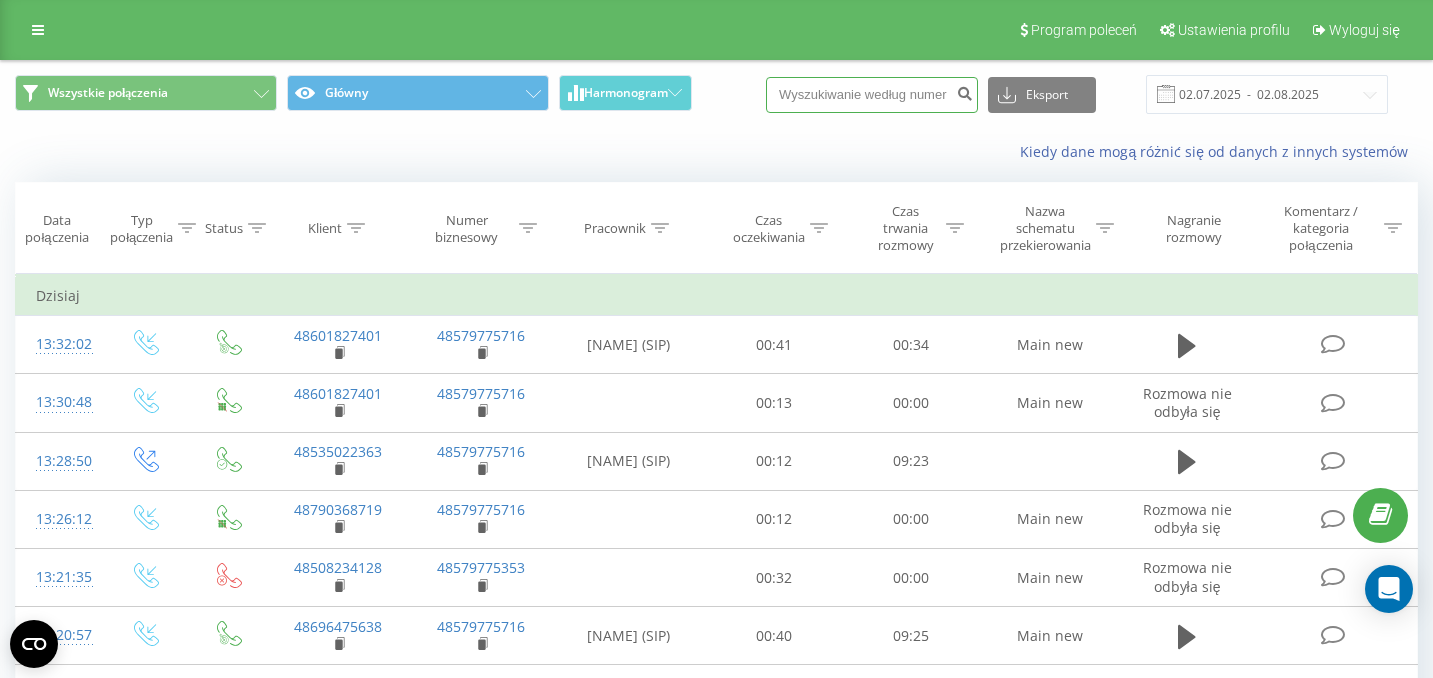 click at bounding box center (872, 95) 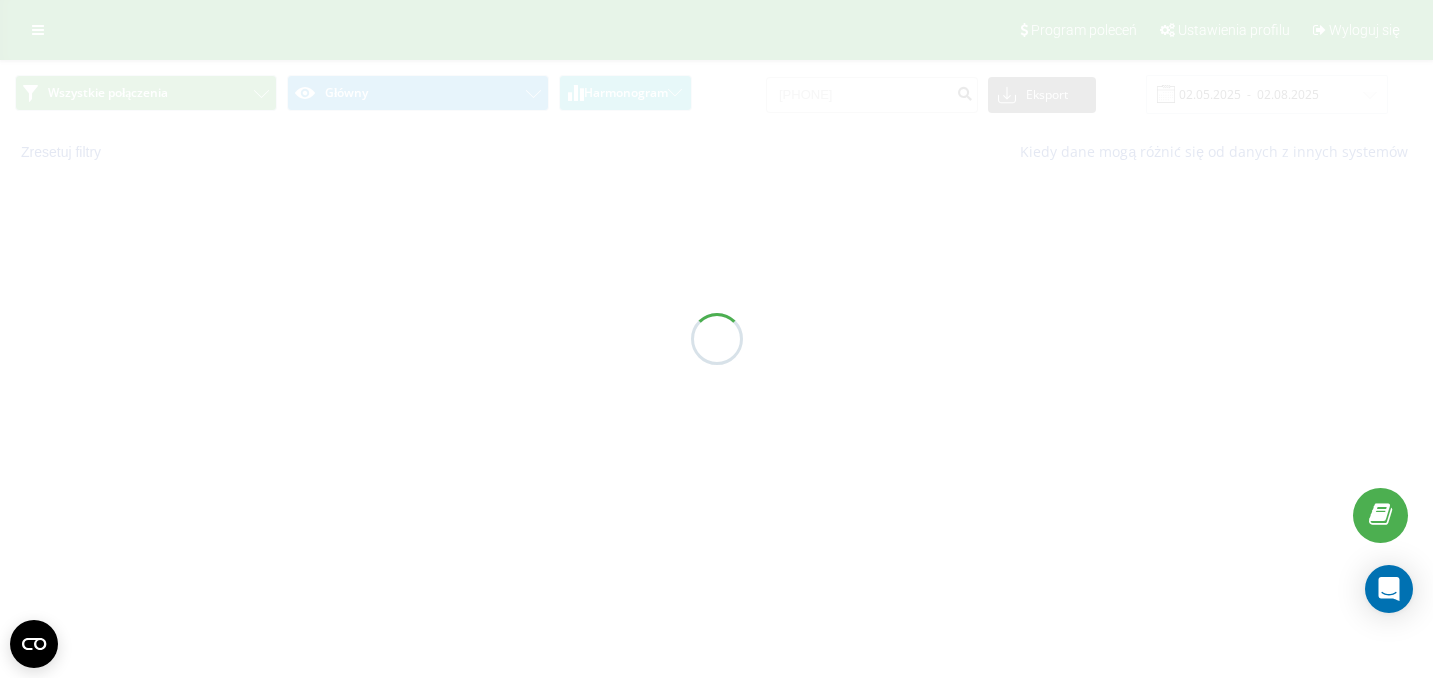 scroll, scrollTop: 0, scrollLeft: 0, axis: both 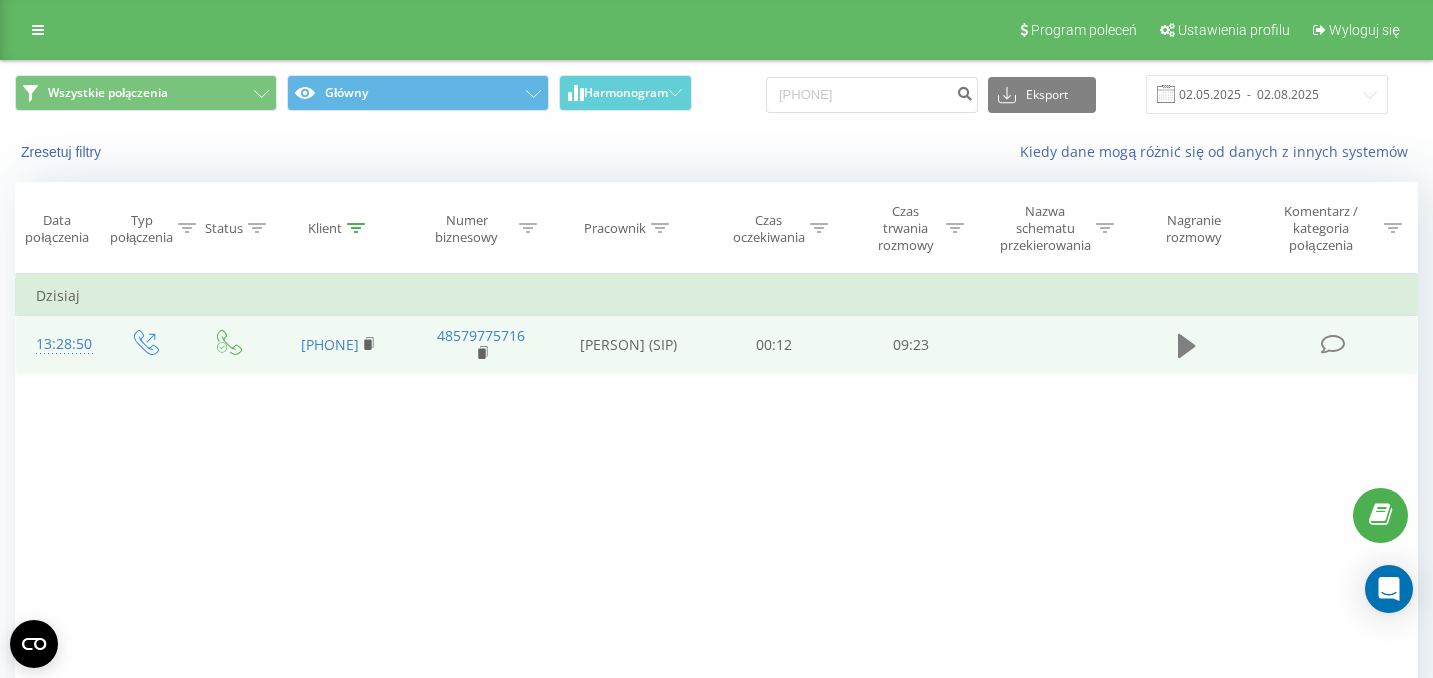 click 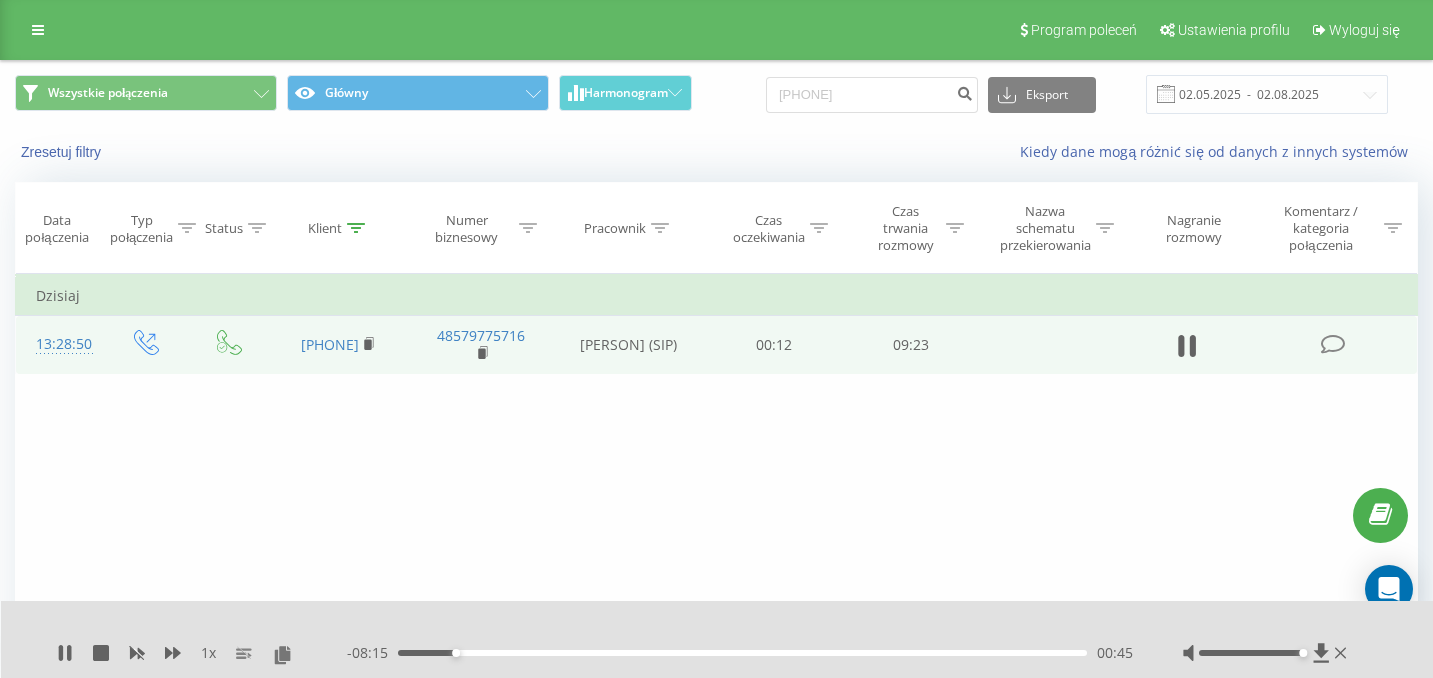 click on "- 08:15 00:45   00:45" at bounding box center [740, 653] 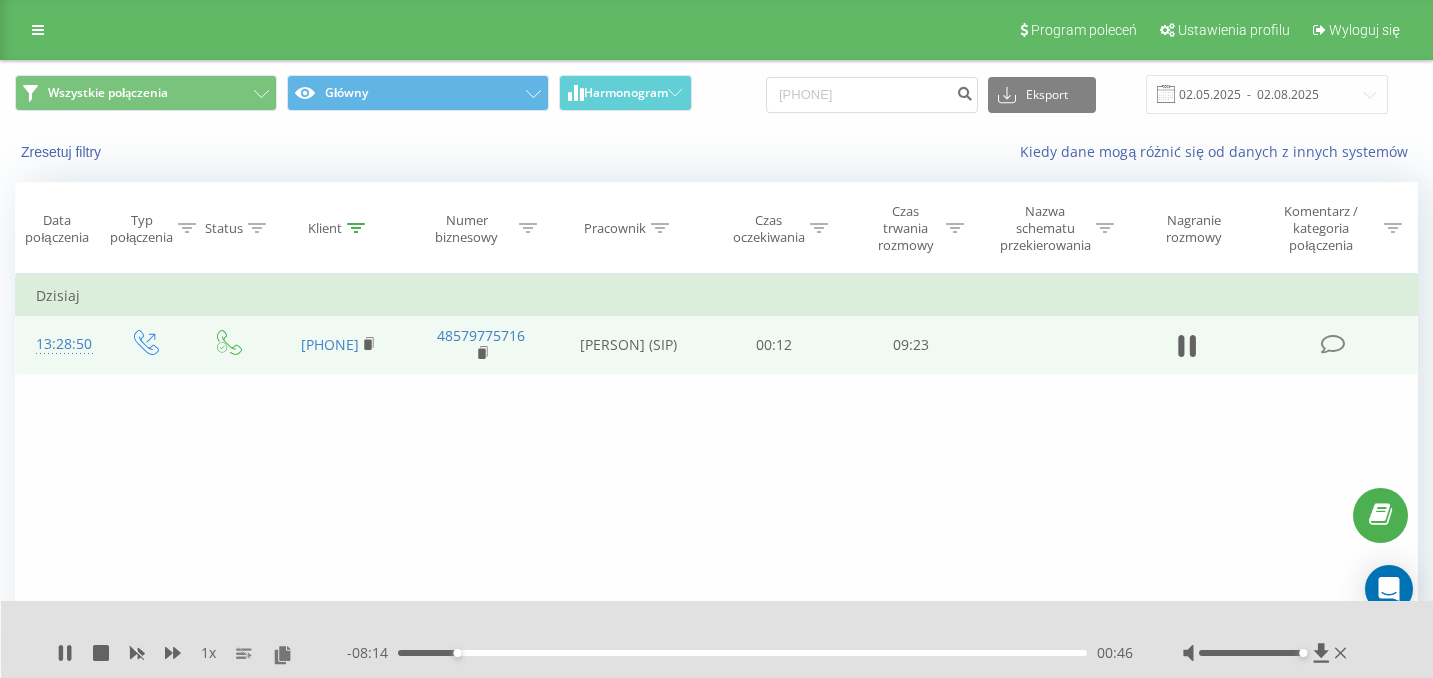 click on "00:46" at bounding box center [742, 653] 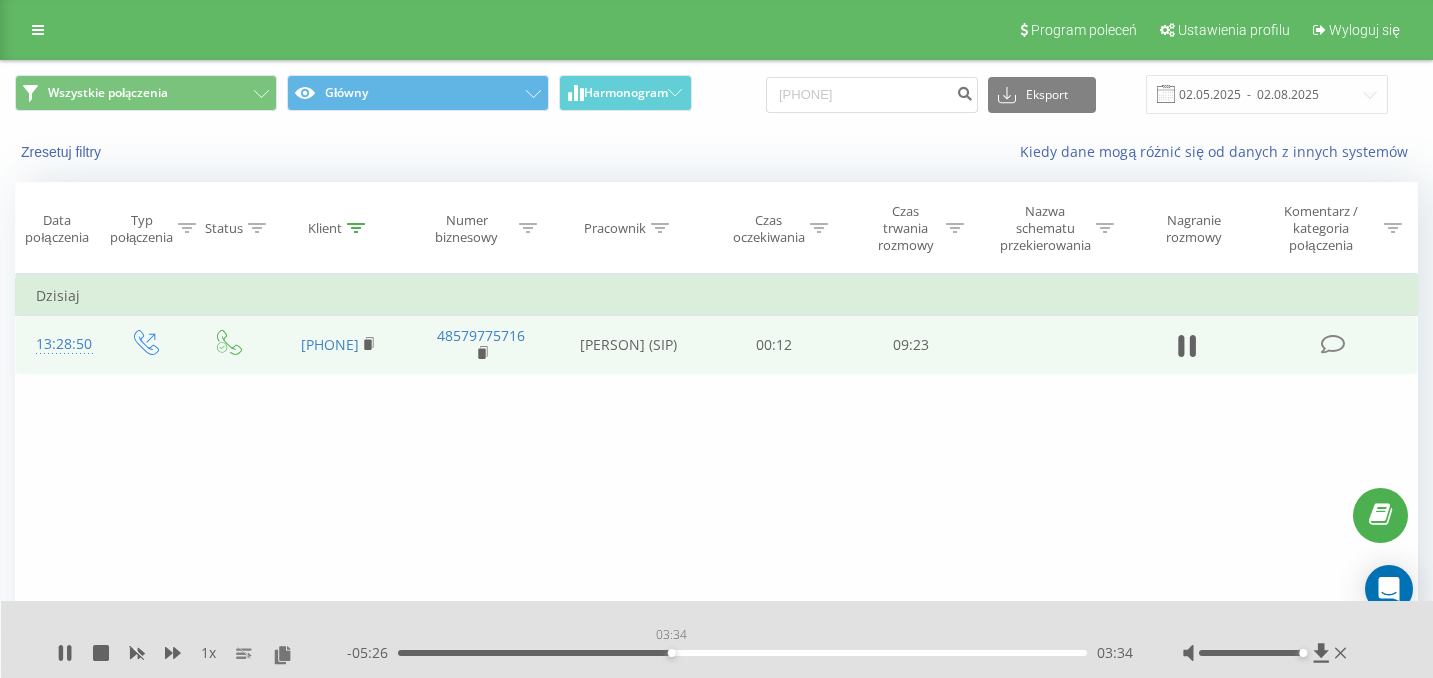 click on "03:34" at bounding box center (742, 653) 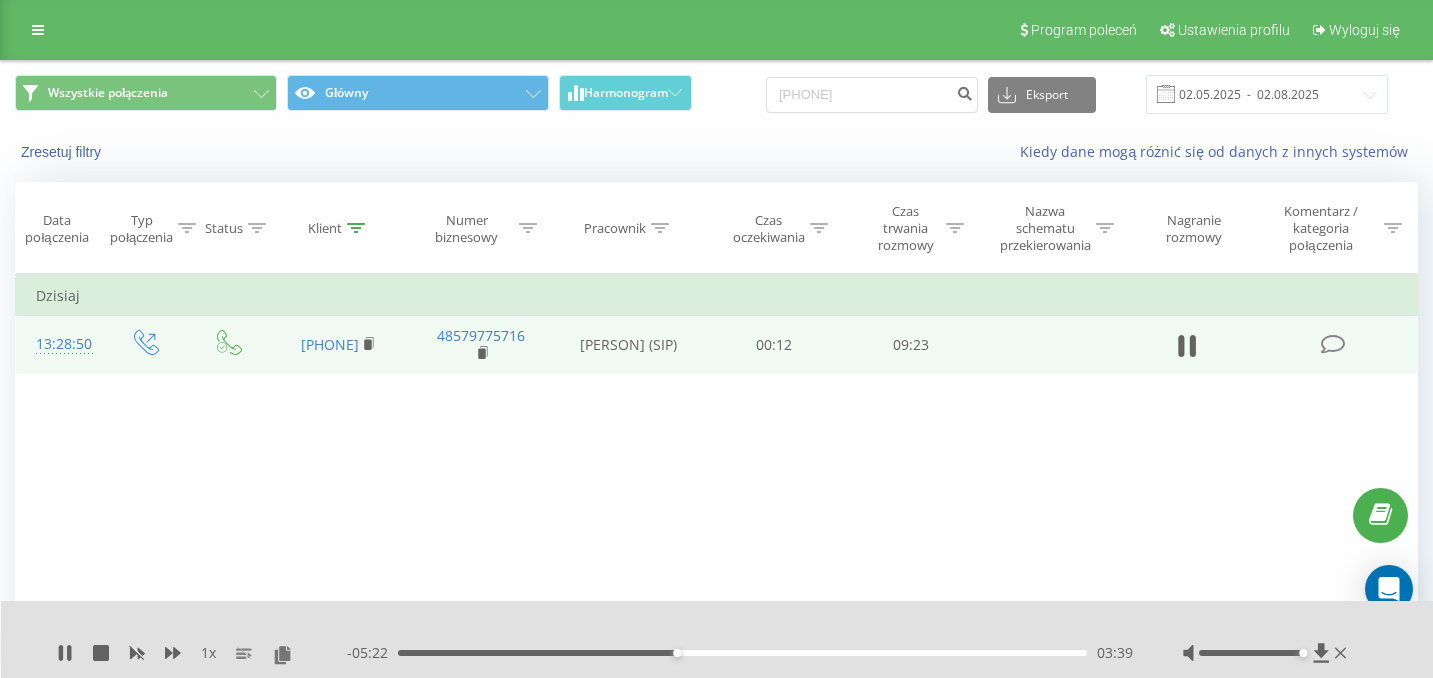 click on "03:39" at bounding box center [742, 653] 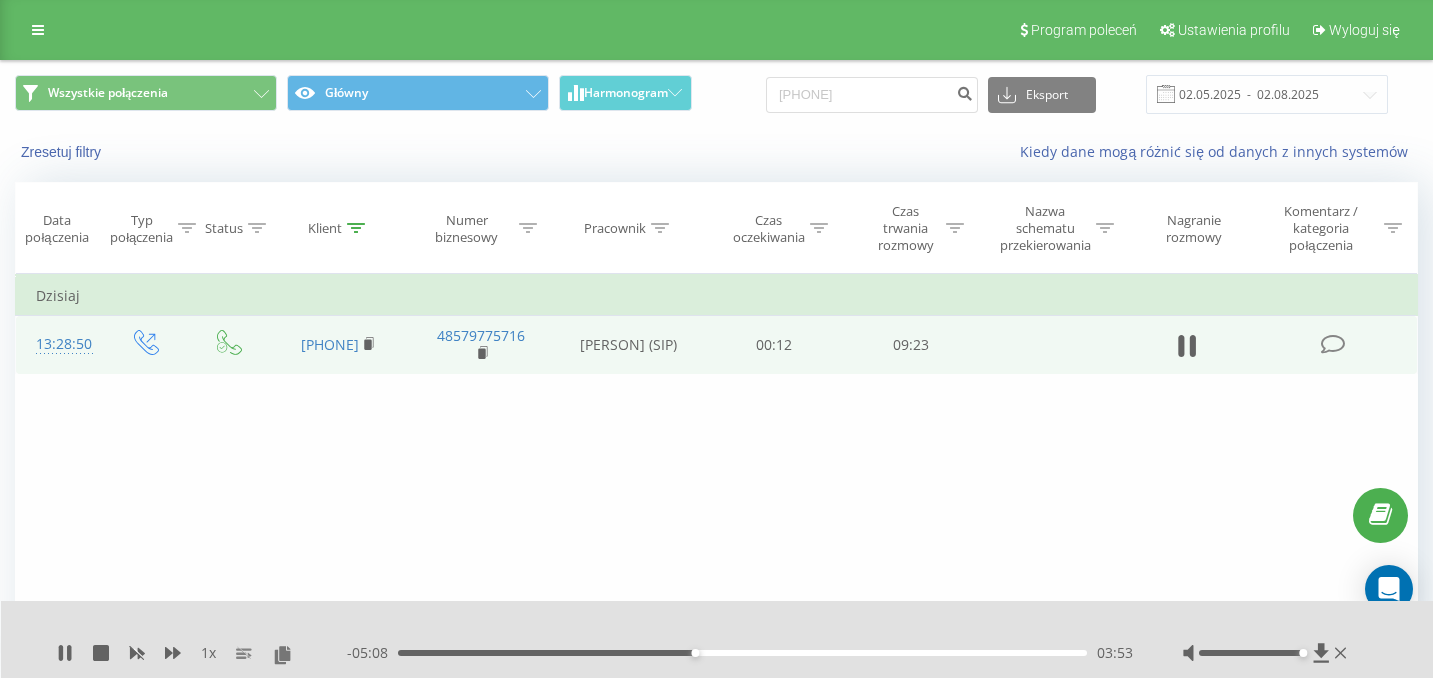click on "03:53" at bounding box center [742, 653] 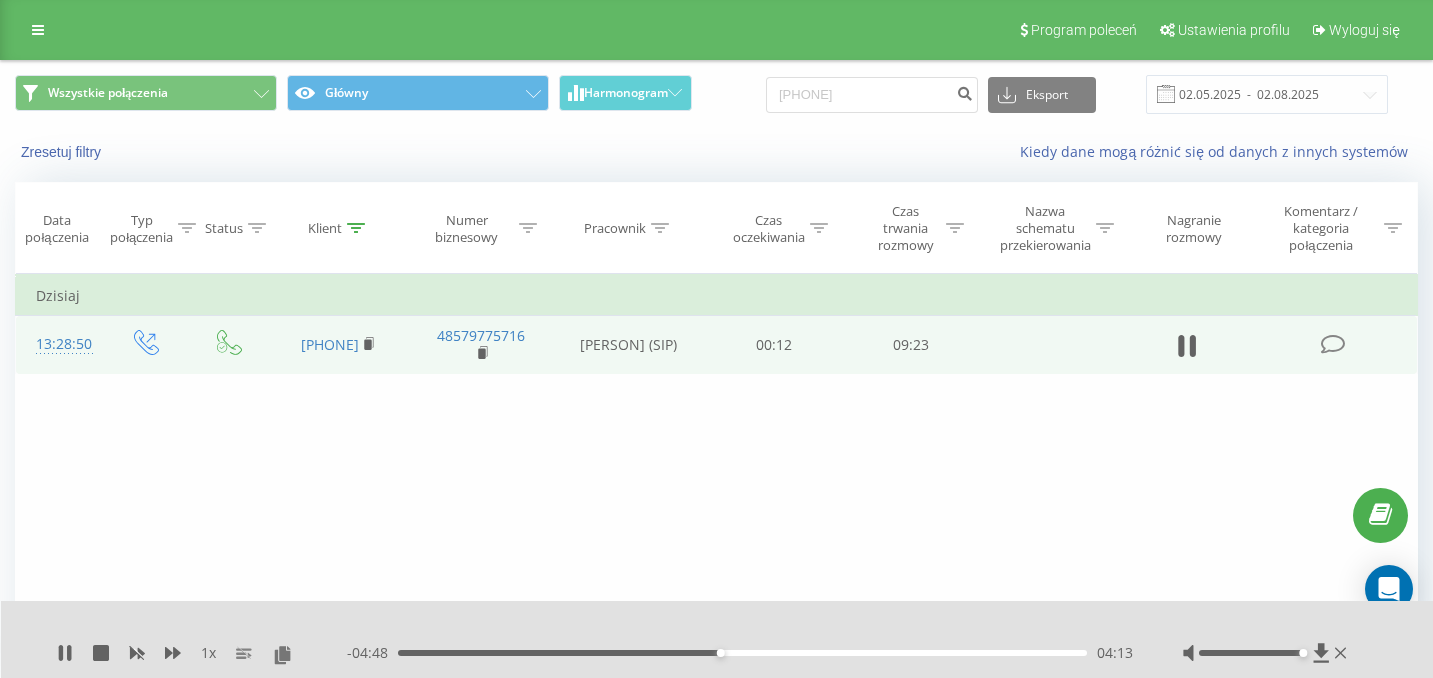 click on "04:13" at bounding box center [742, 653] 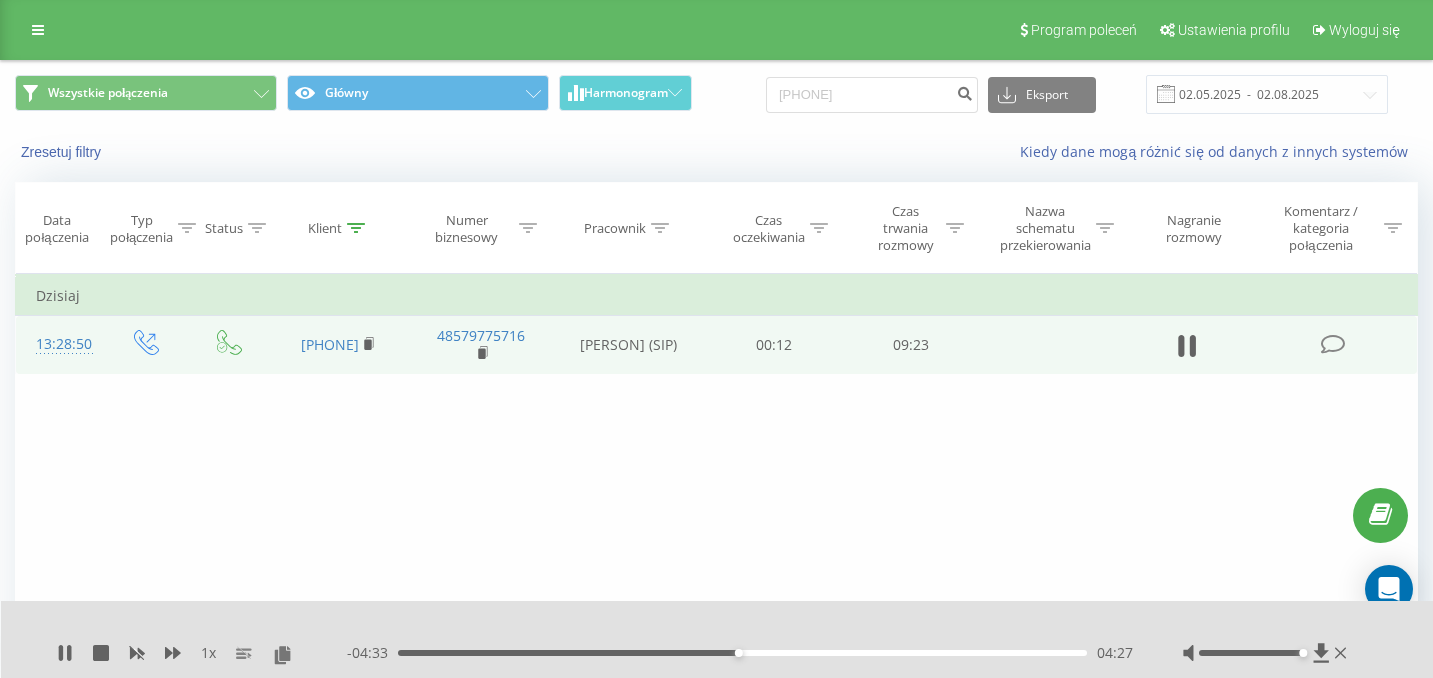 click on "04:27" at bounding box center [742, 653] 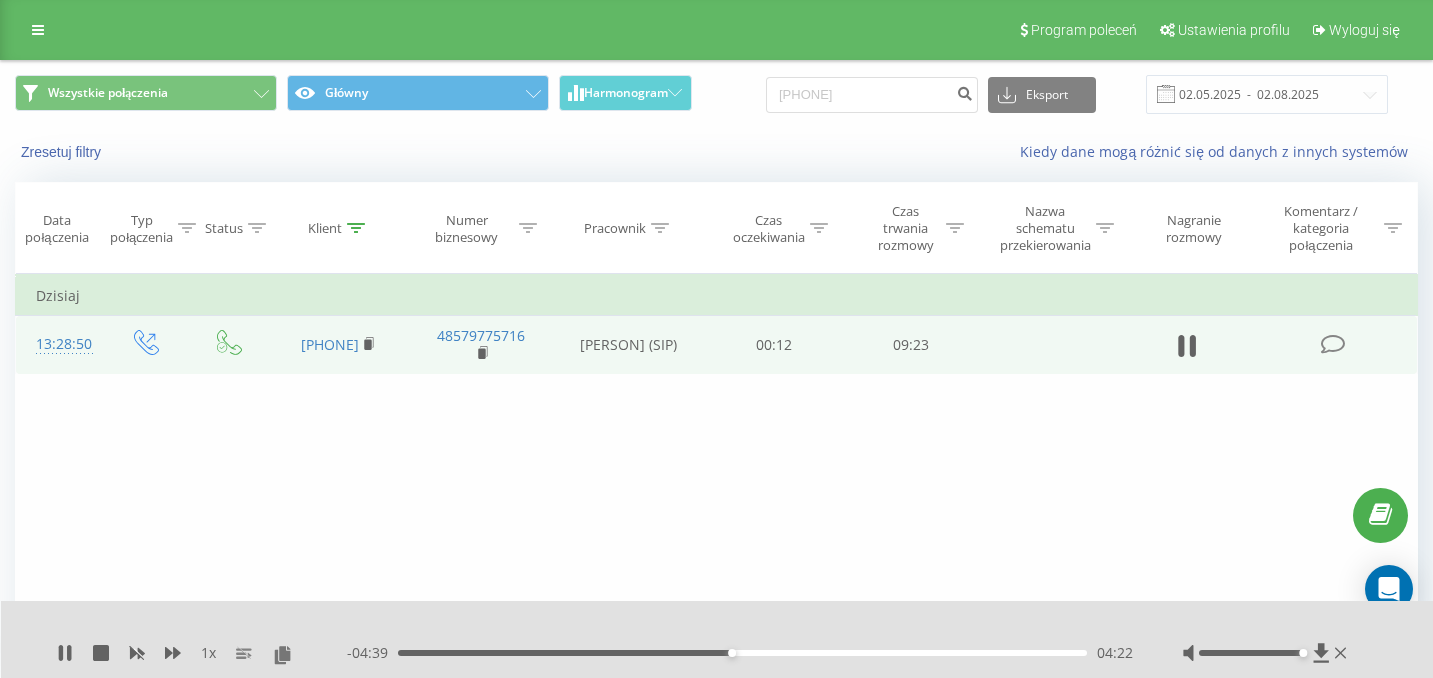 click on "04:22" at bounding box center [742, 653] 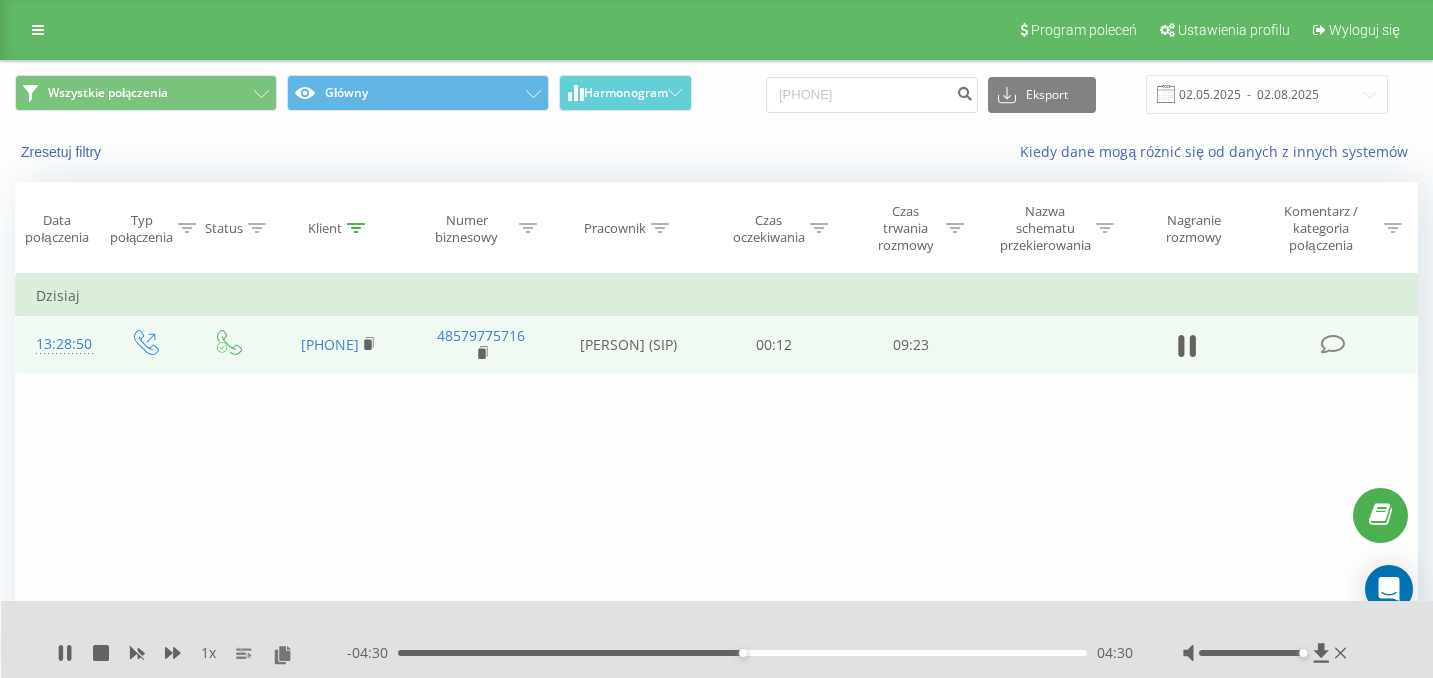 click on "1 x  - 04:30 04:30   04:30" at bounding box center (717, 639) 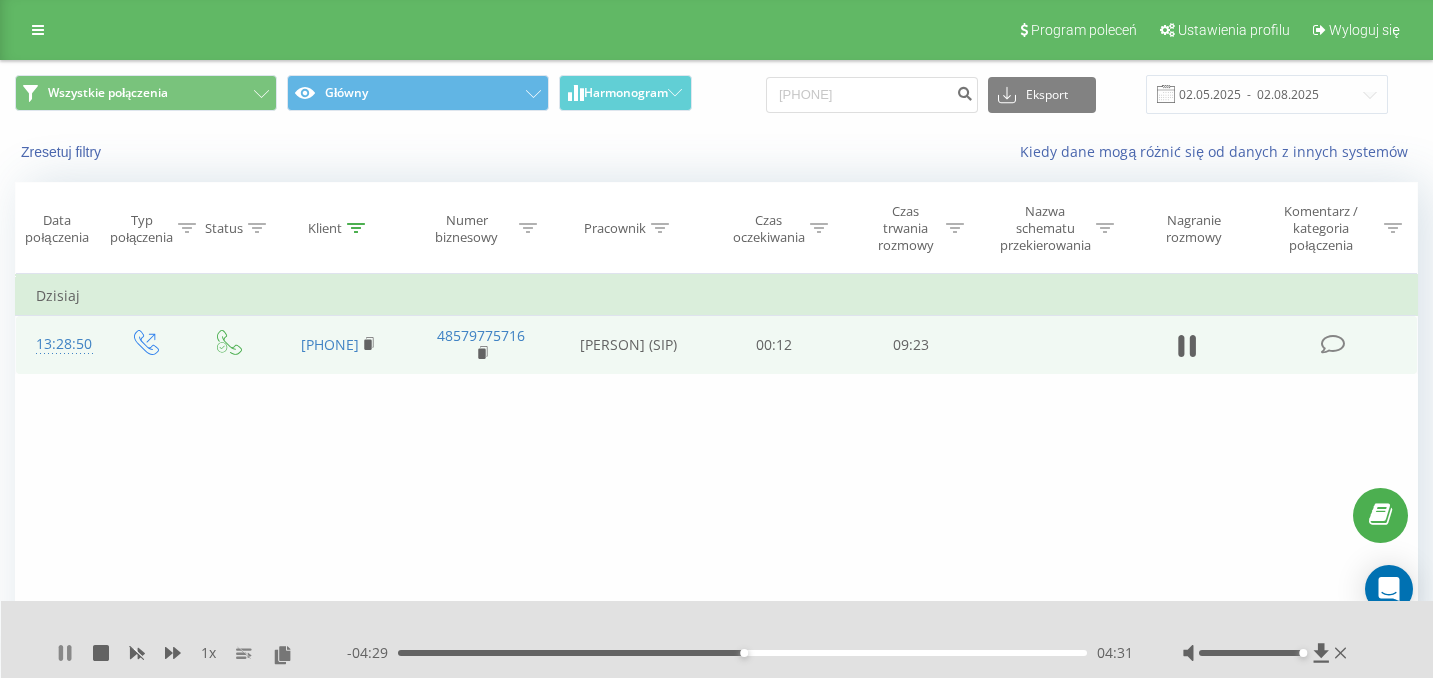 click 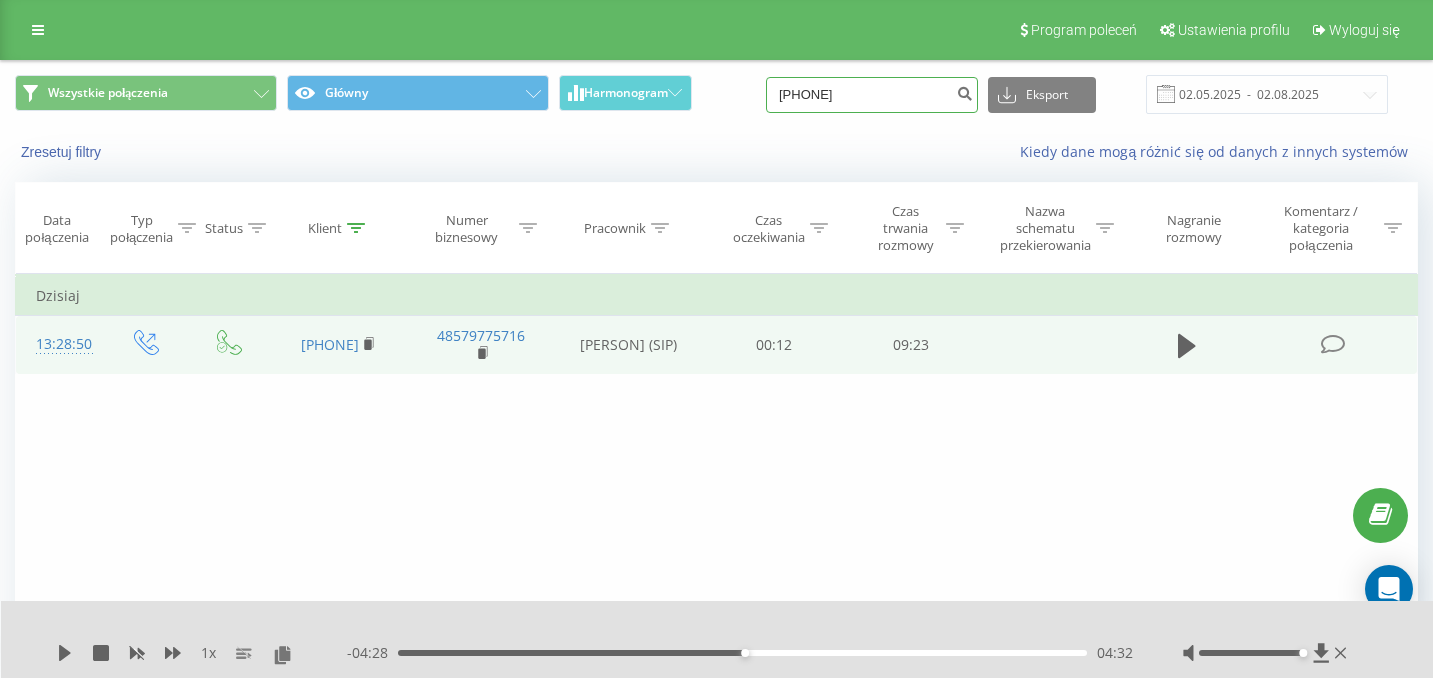drag, startPoint x: 881, startPoint y: 103, endPoint x: 702, endPoint y: 103, distance: 179 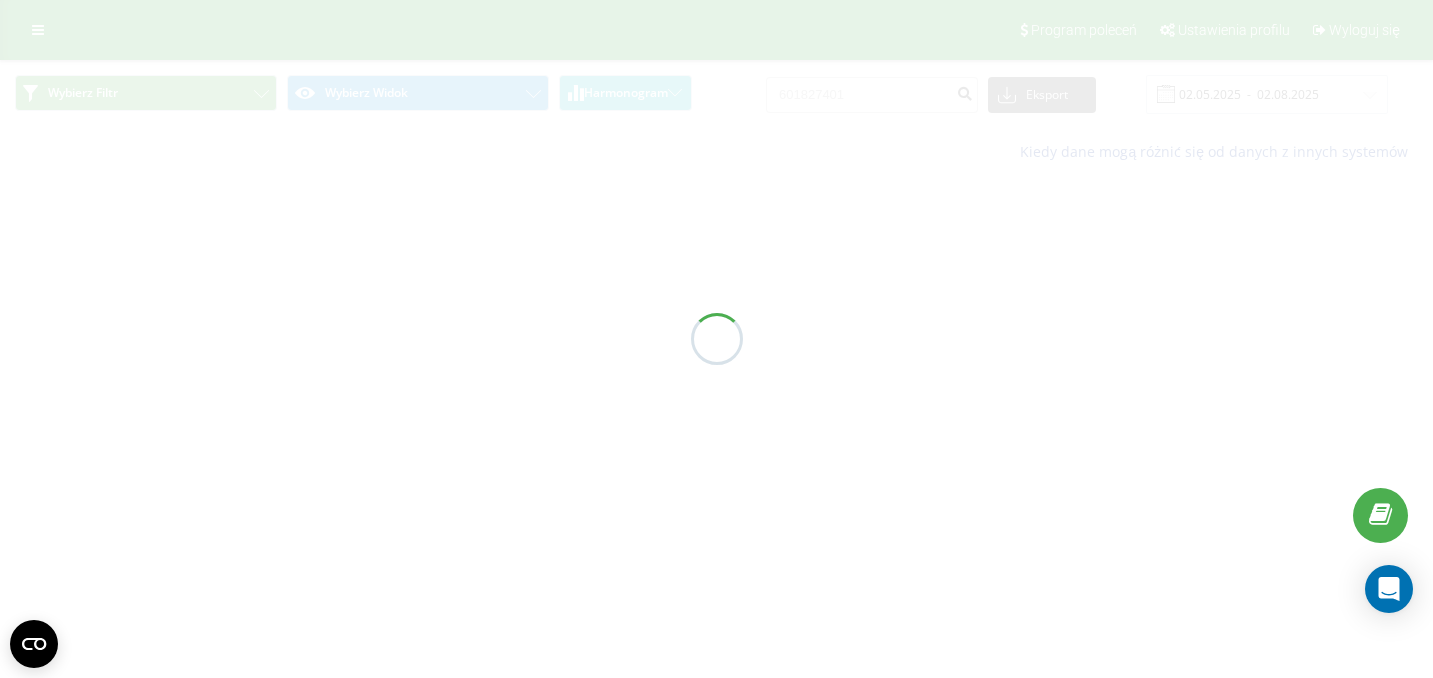 scroll, scrollTop: 0, scrollLeft: 0, axis: both 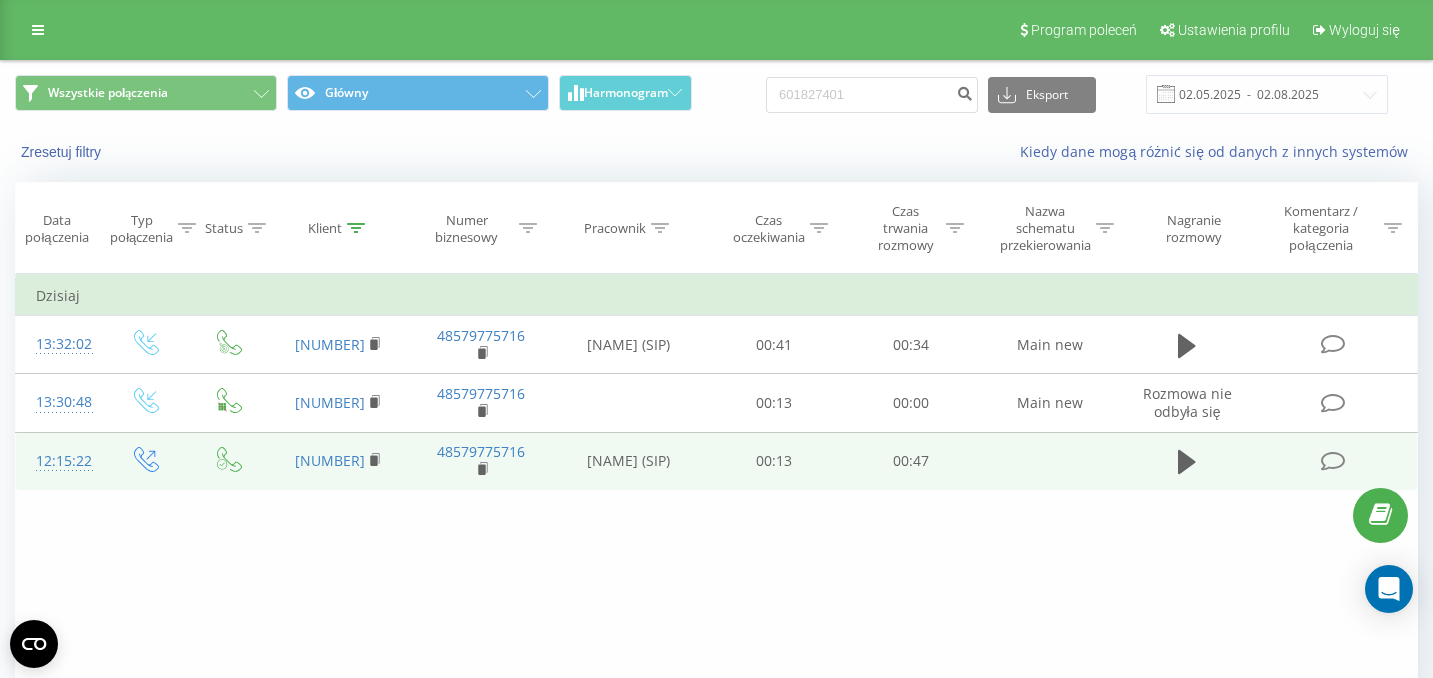 click at bounding box center [1186, 461] 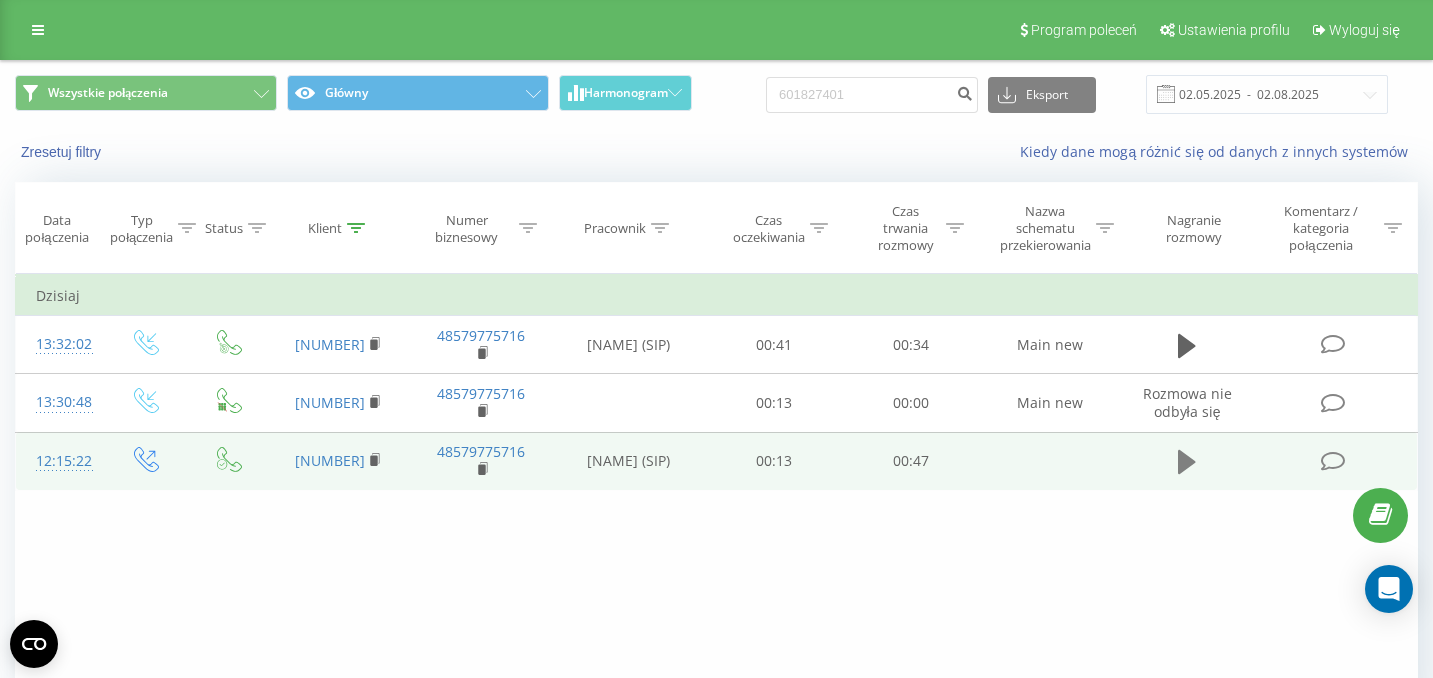 click 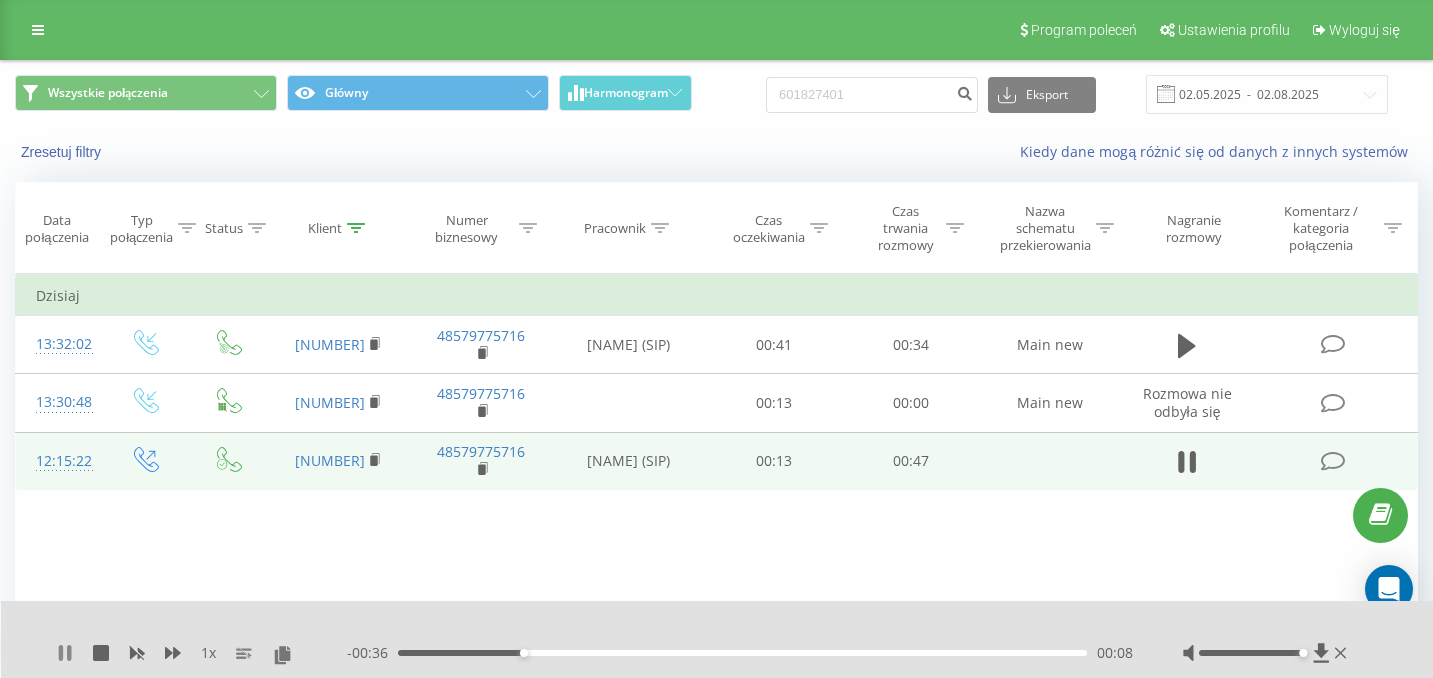 click 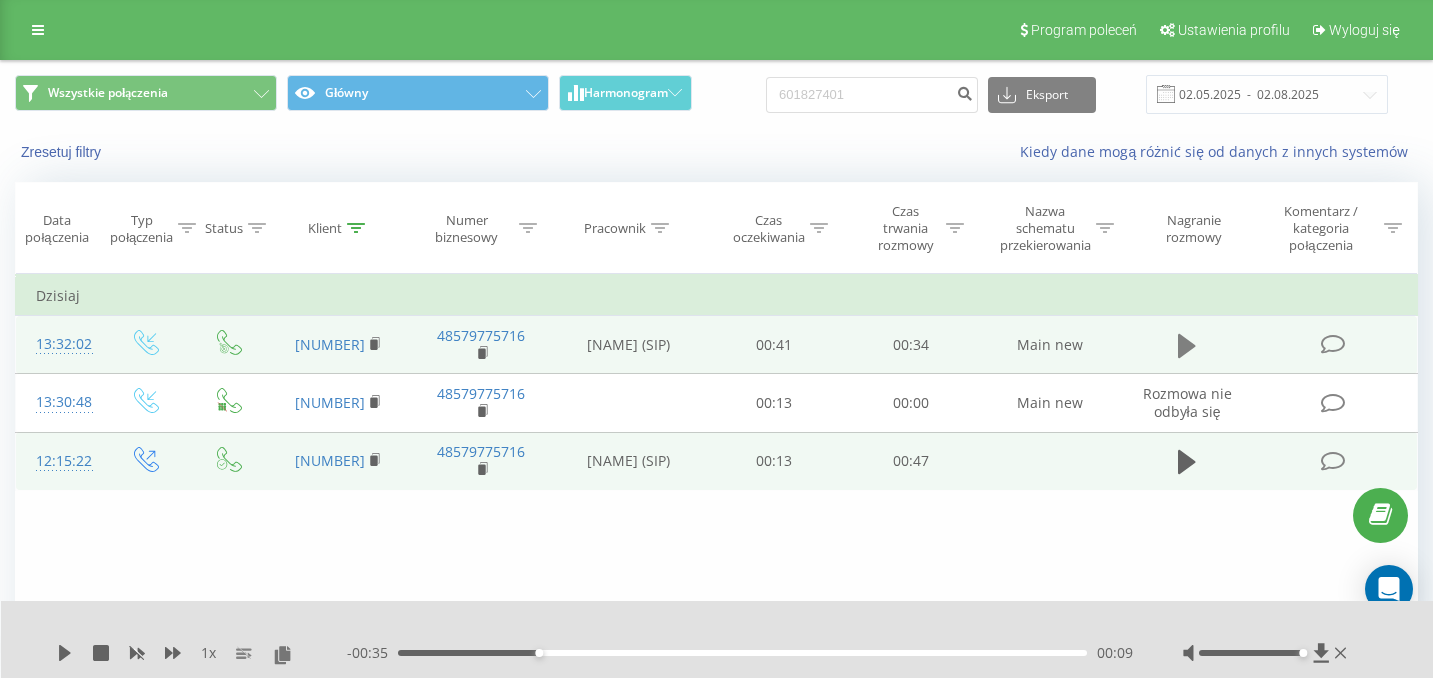 click 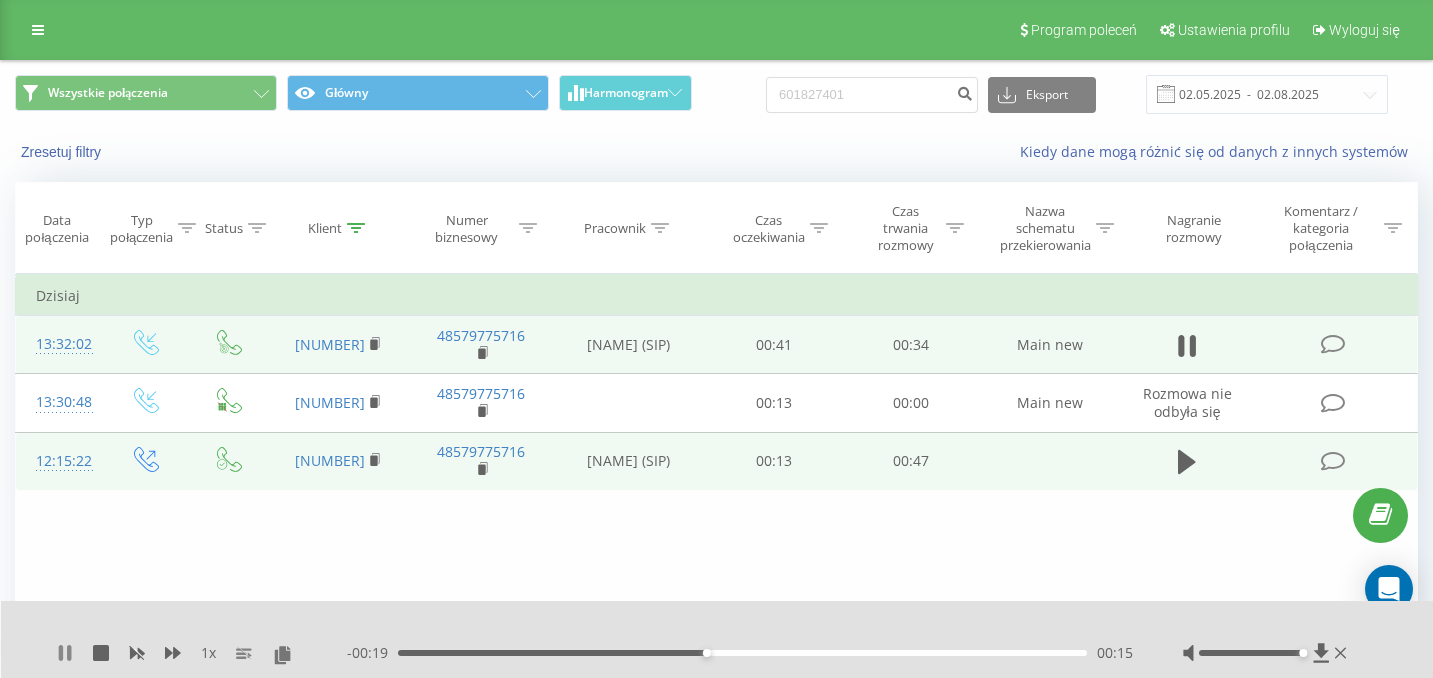 click 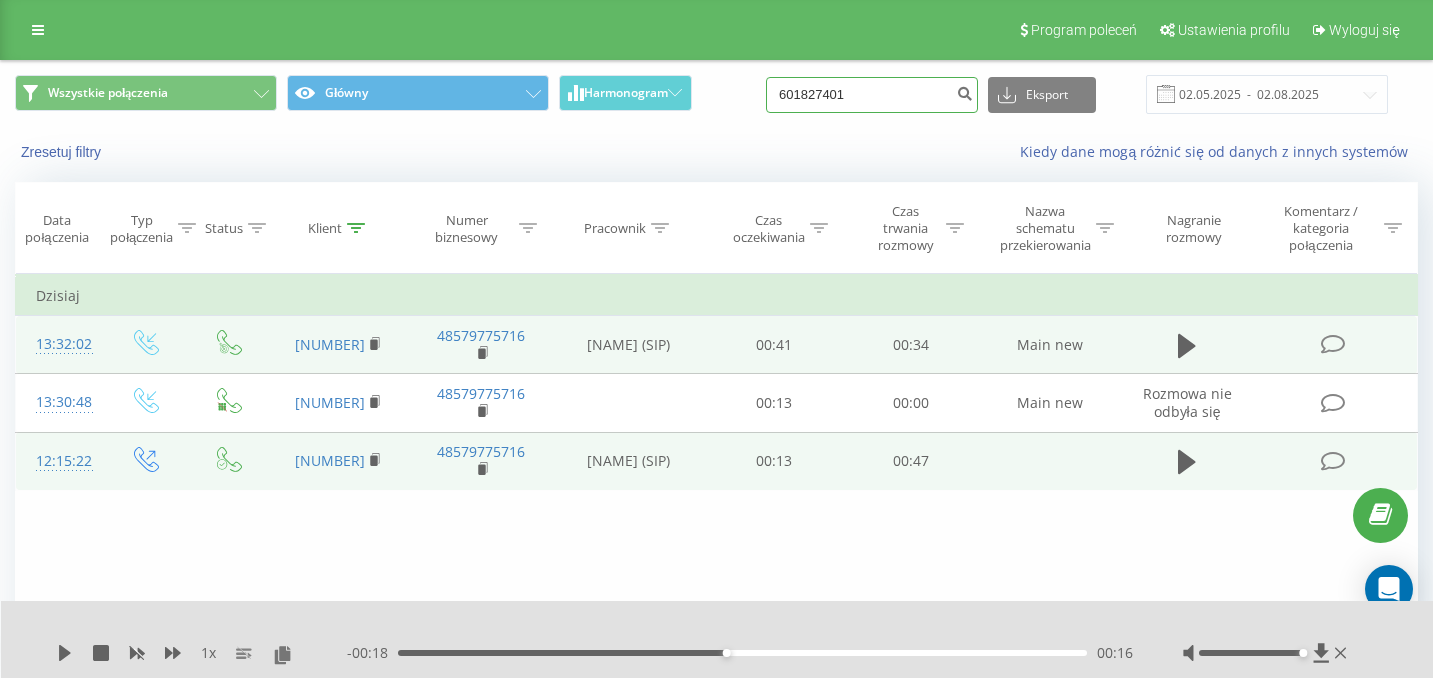 drag, startPoint x: 891, startPoint y: 92, endPoint x: 783, endPoint y: 92, distance: 108 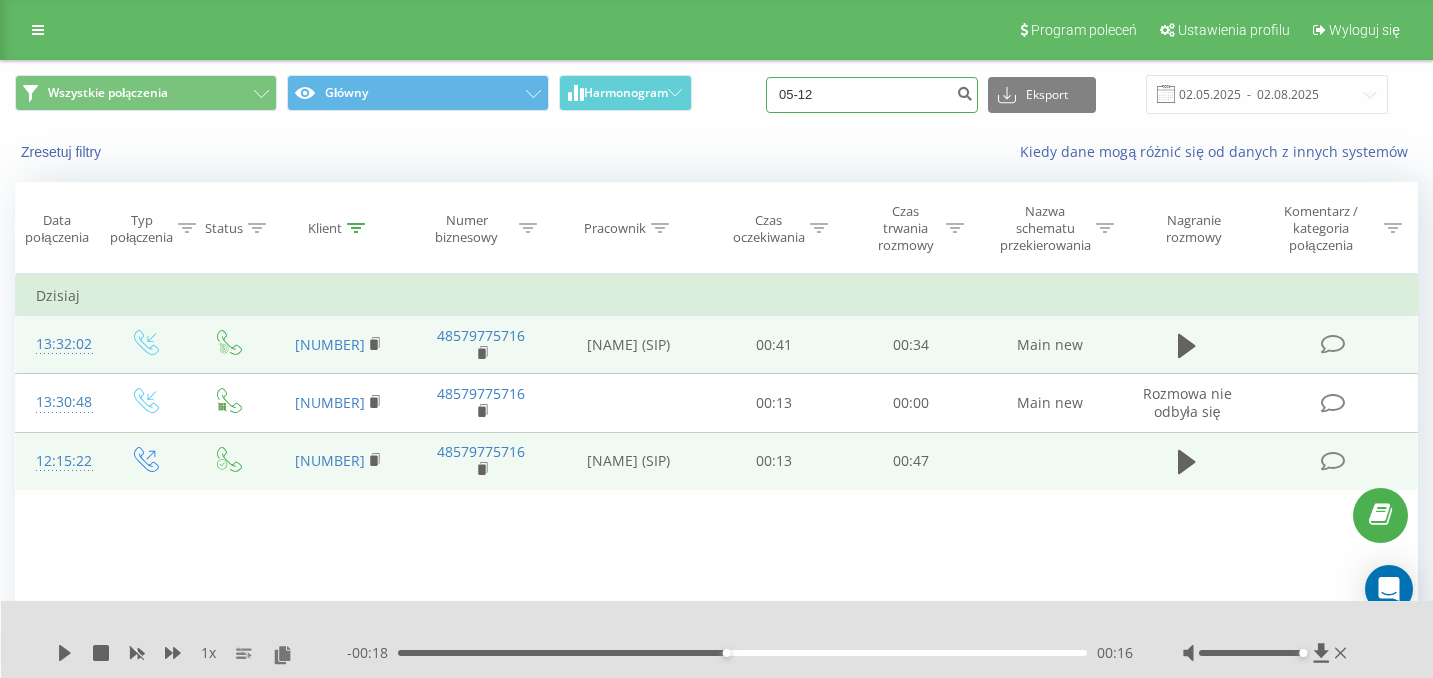 type on "05-124" 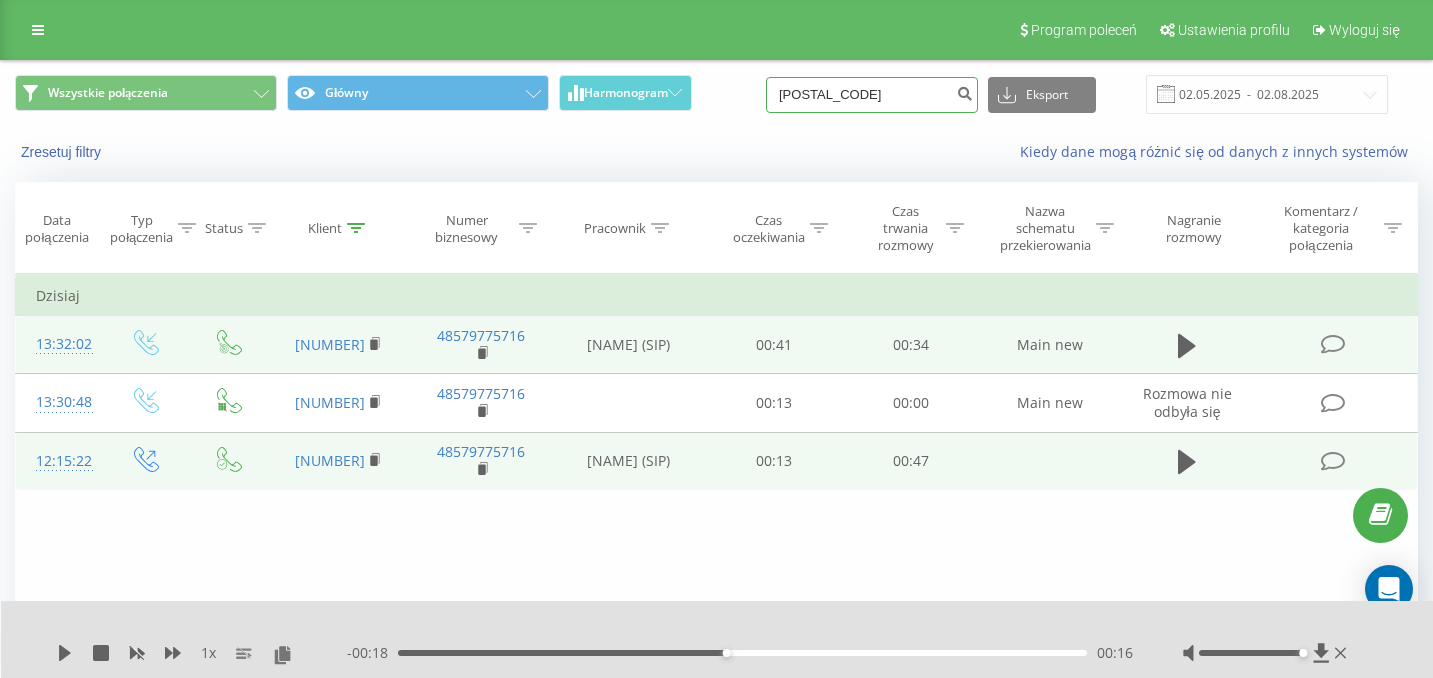 drag, startPoint x: 873, startPoint y: 104, endPoint x: 713, endPoint y: 103, distance: 160.00313 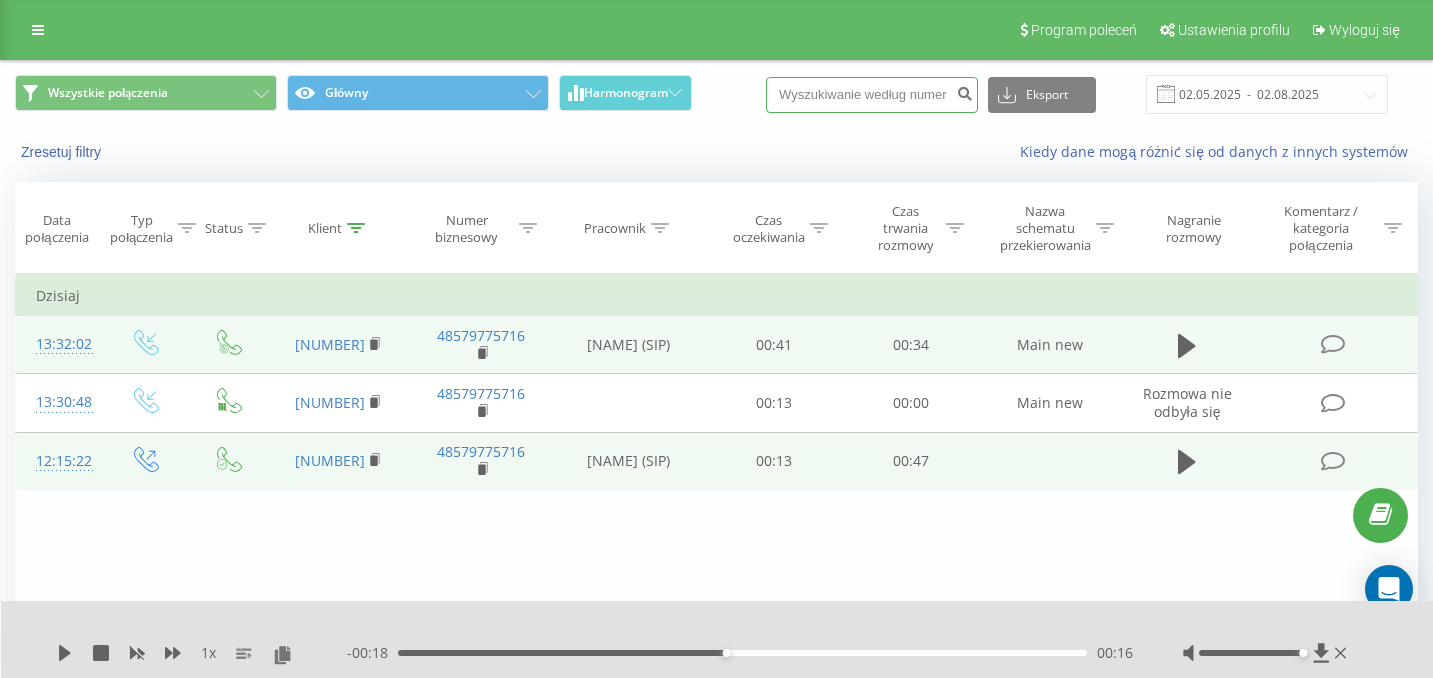 type 